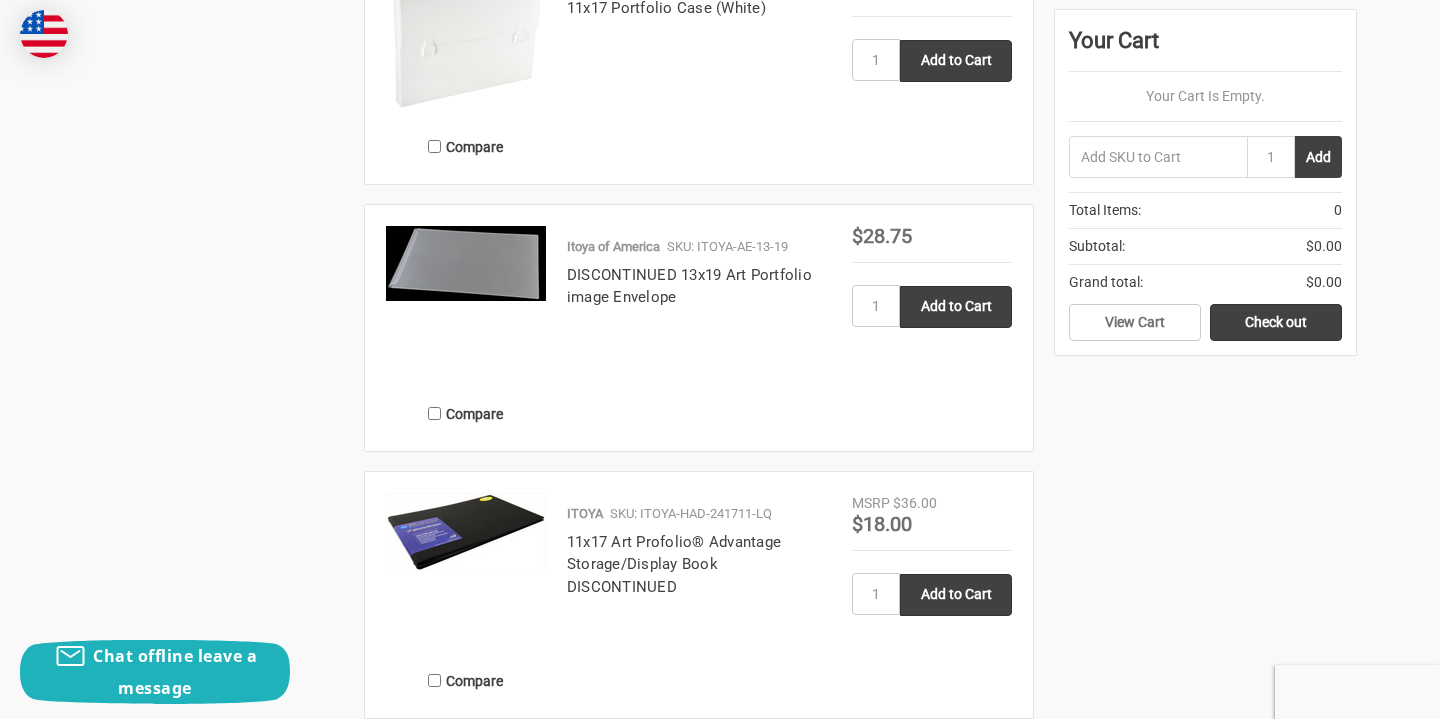 scroll, scrollTop: 1073, scrollLeft: 0, axis: vertical 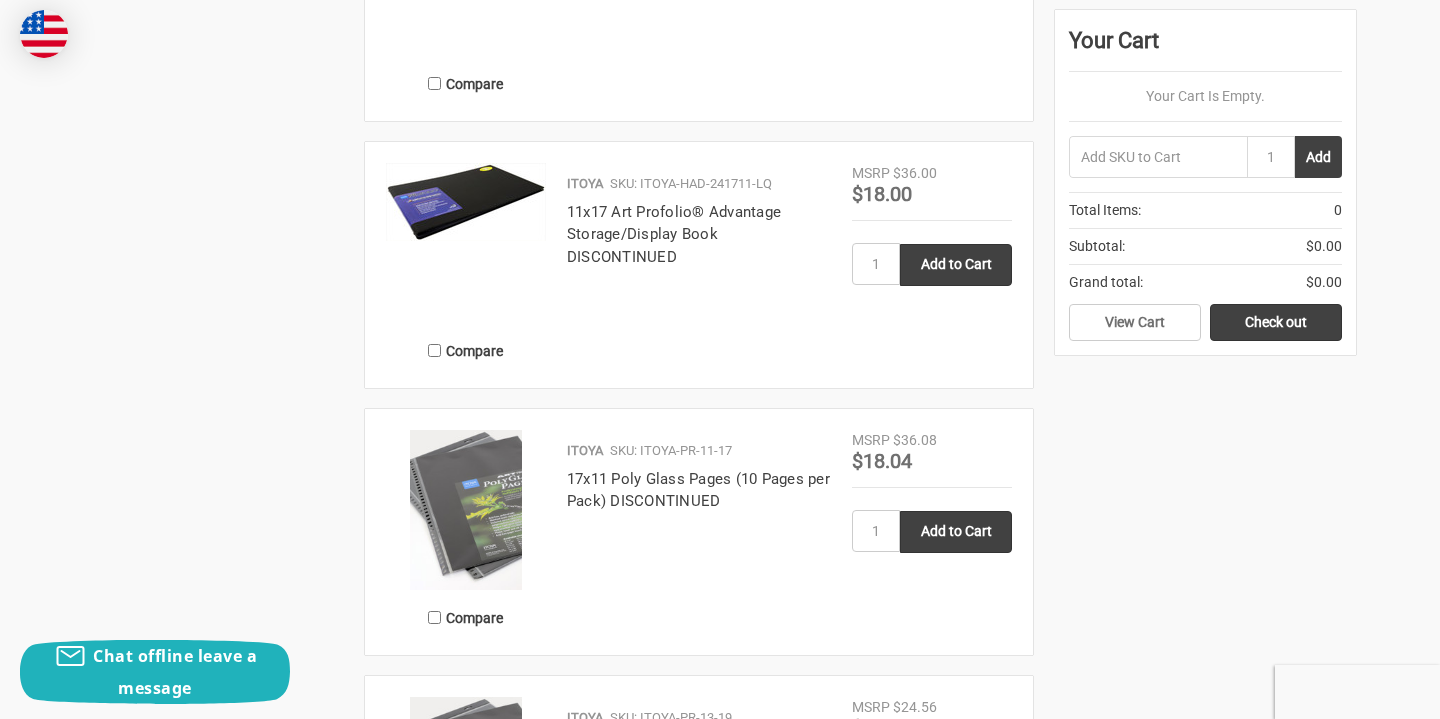 click at bounding box center [466, 202] 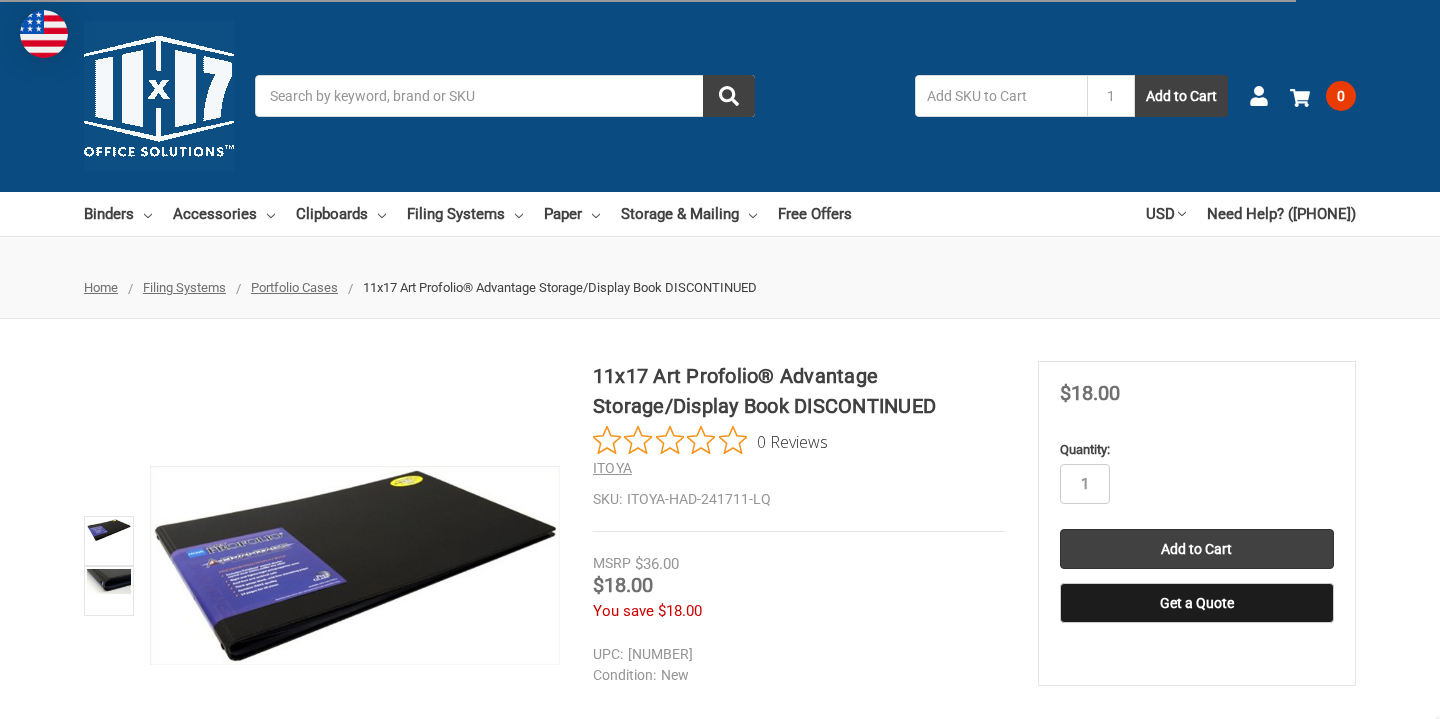 scroll, scrollTop: 0, scrollLeft: 0, axis: both 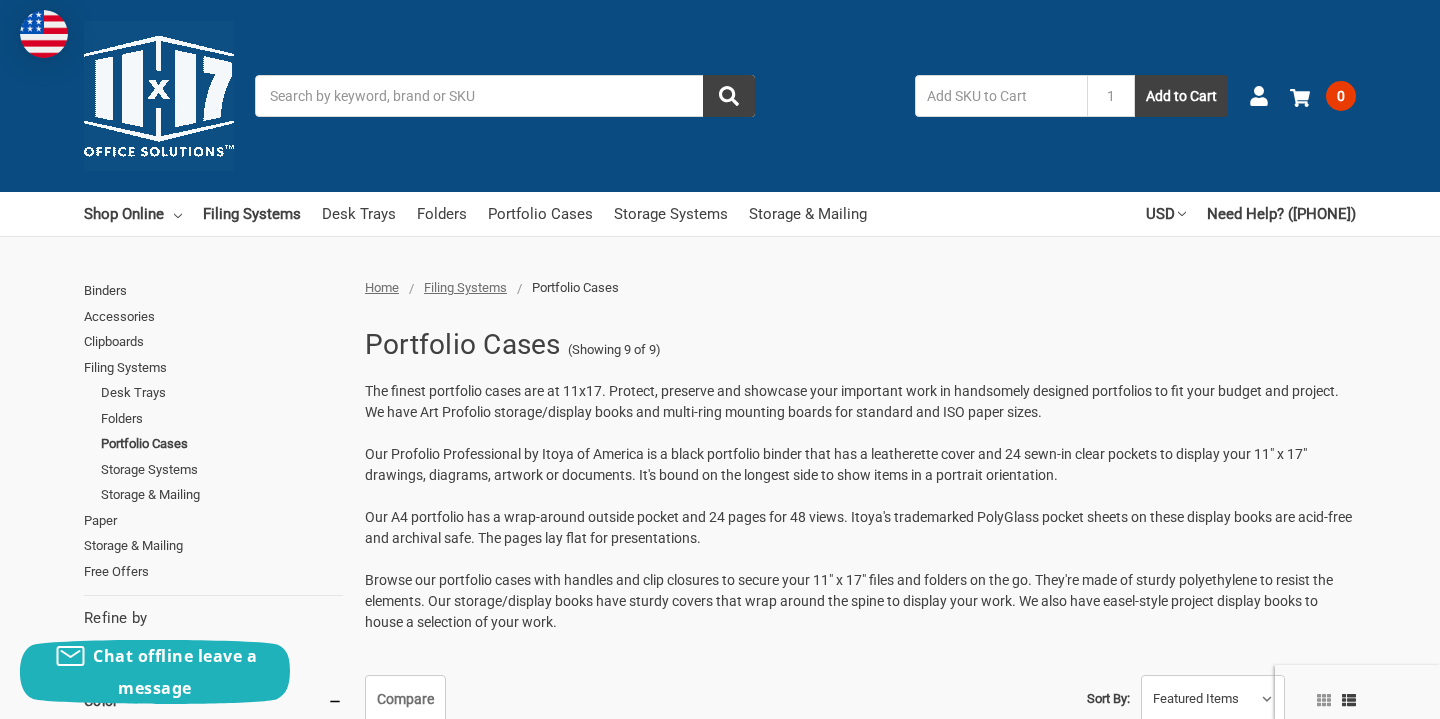 click on "Search" at bounding box center (505, 96) 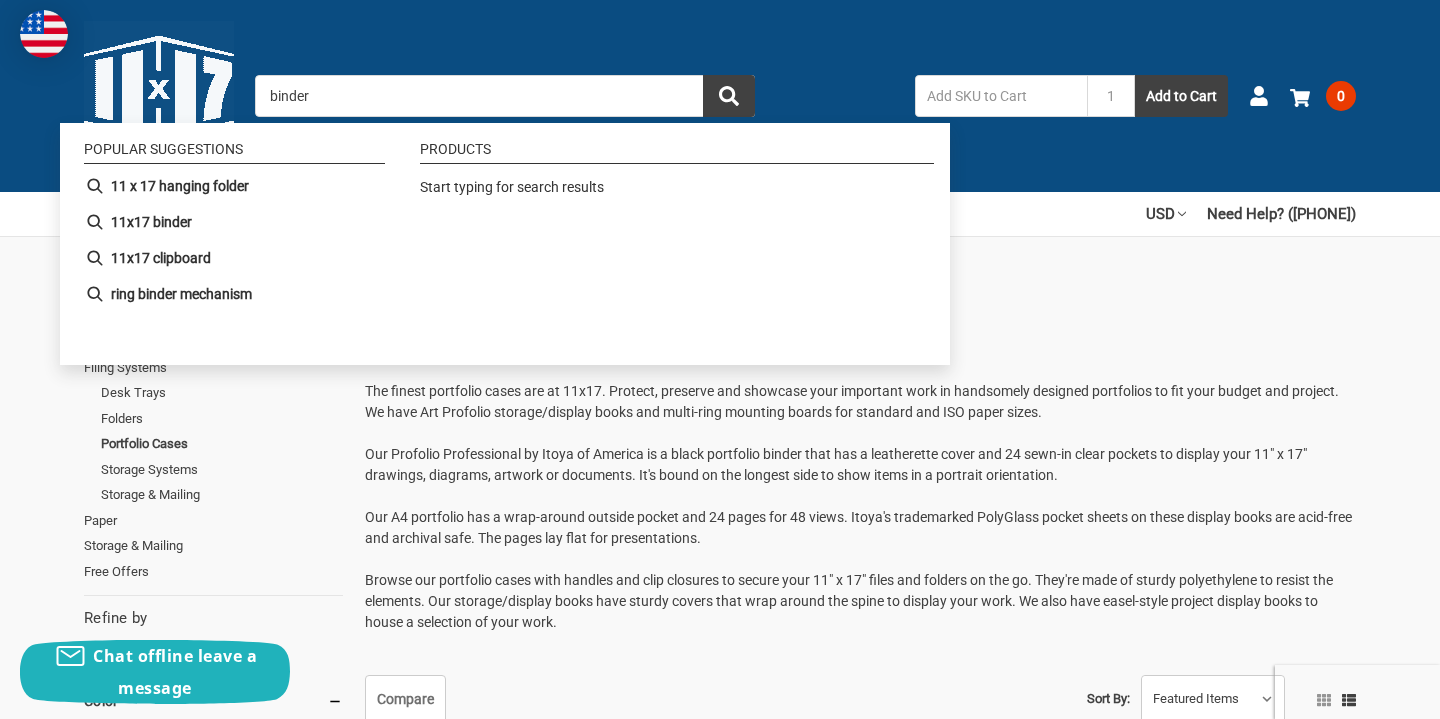 type on "binders" 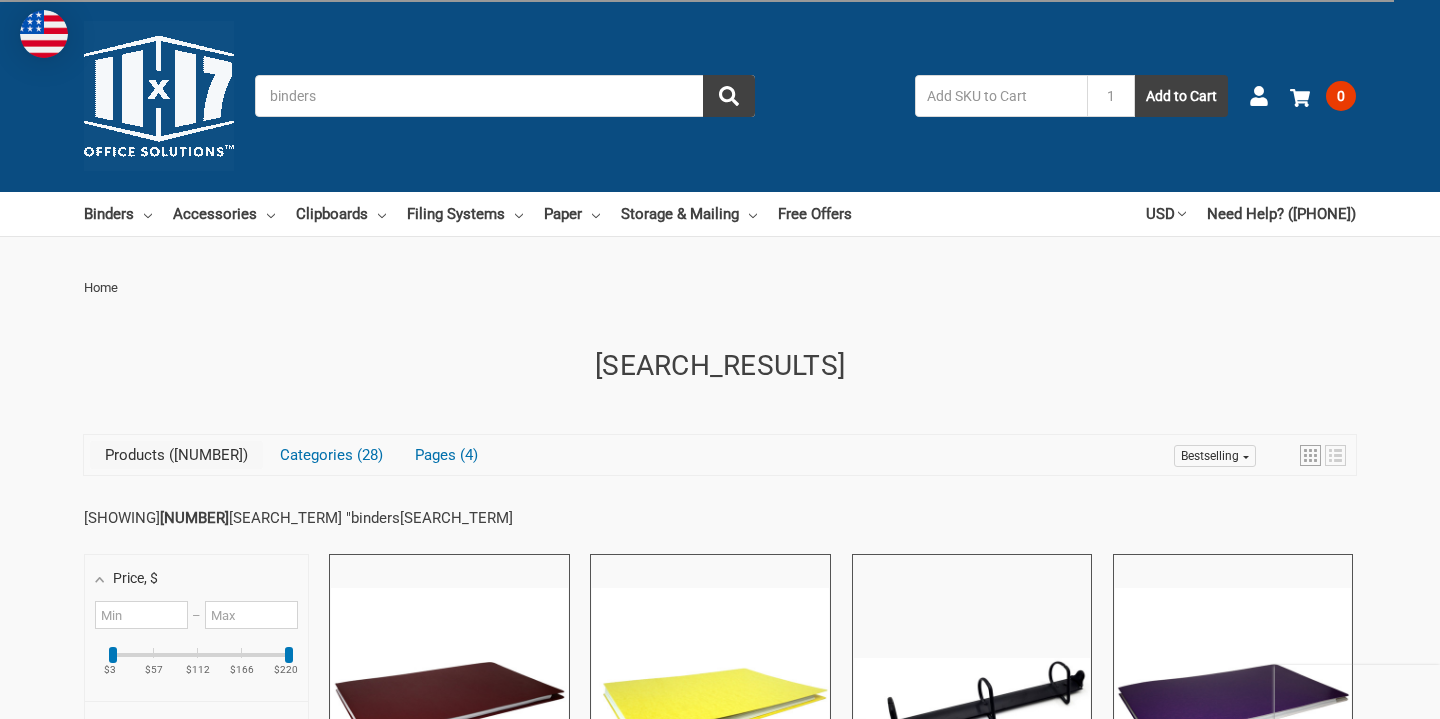 scroll, scrollTop: 226, scrollLeft: 0, axis: vertical 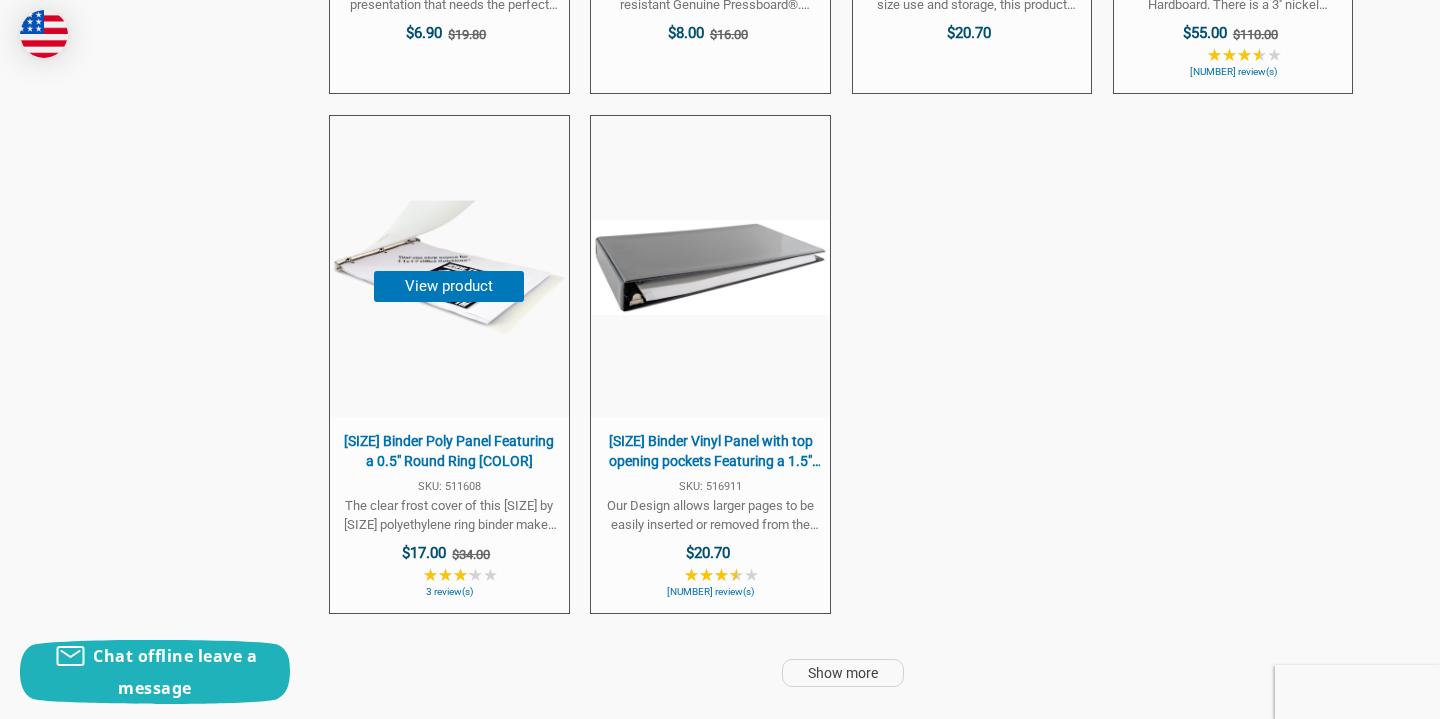 click at bounding box center [449, 267] 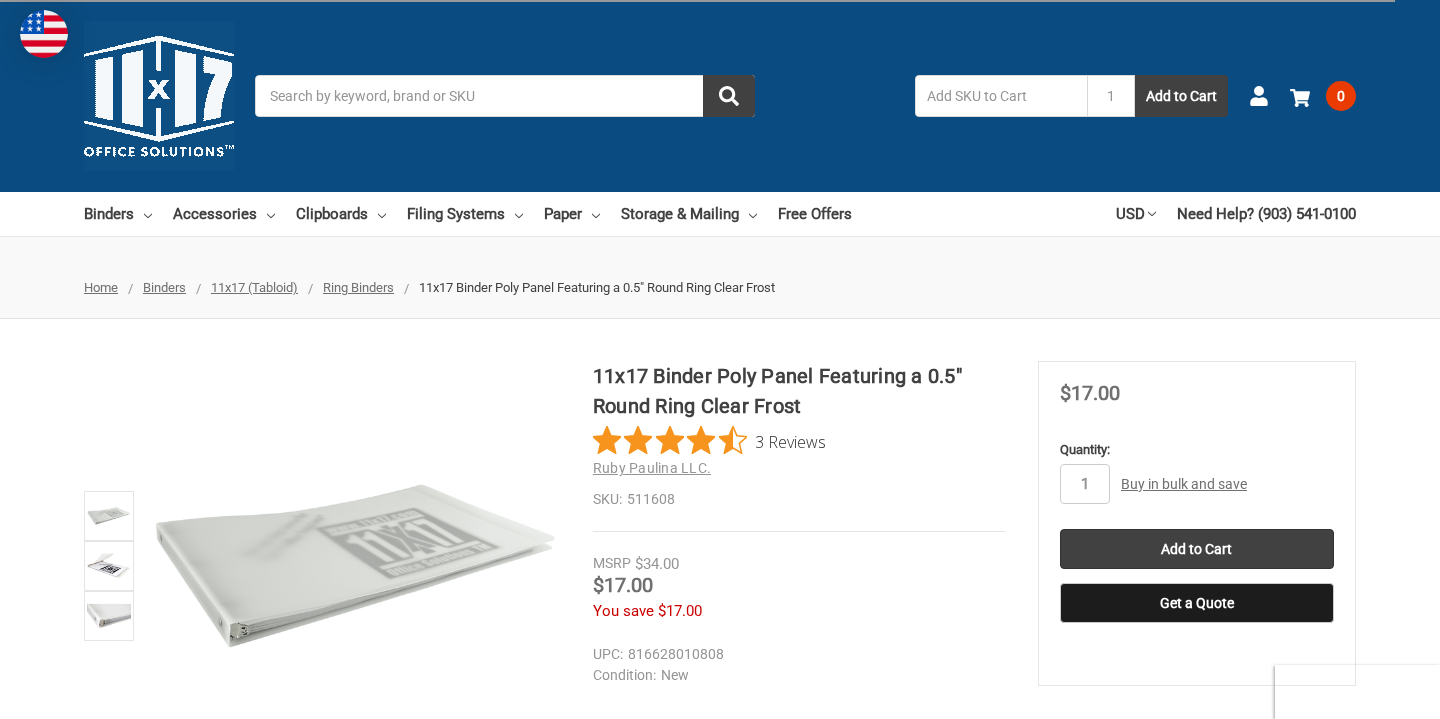 scroll, scrollTop: 270, scrollLeft: 0, axis: vertical 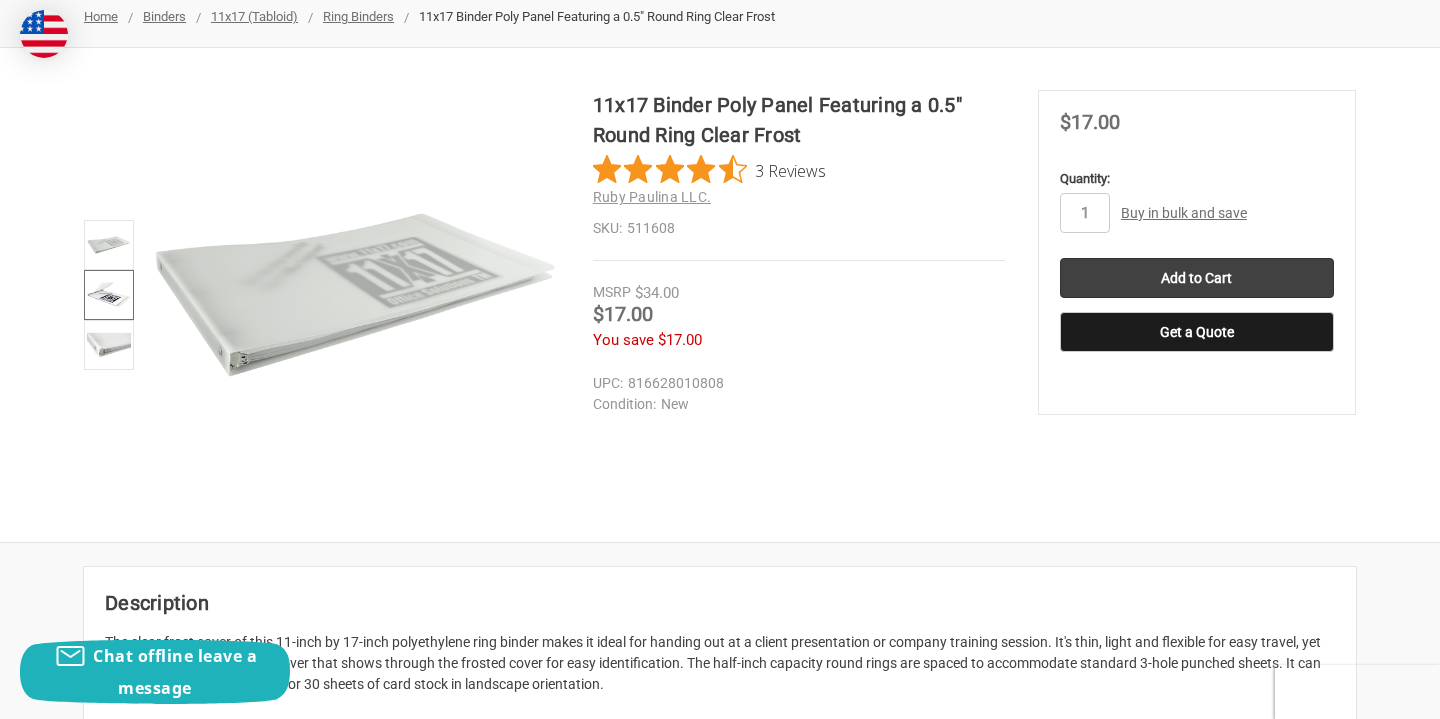 click at bounding box center (109, 295) 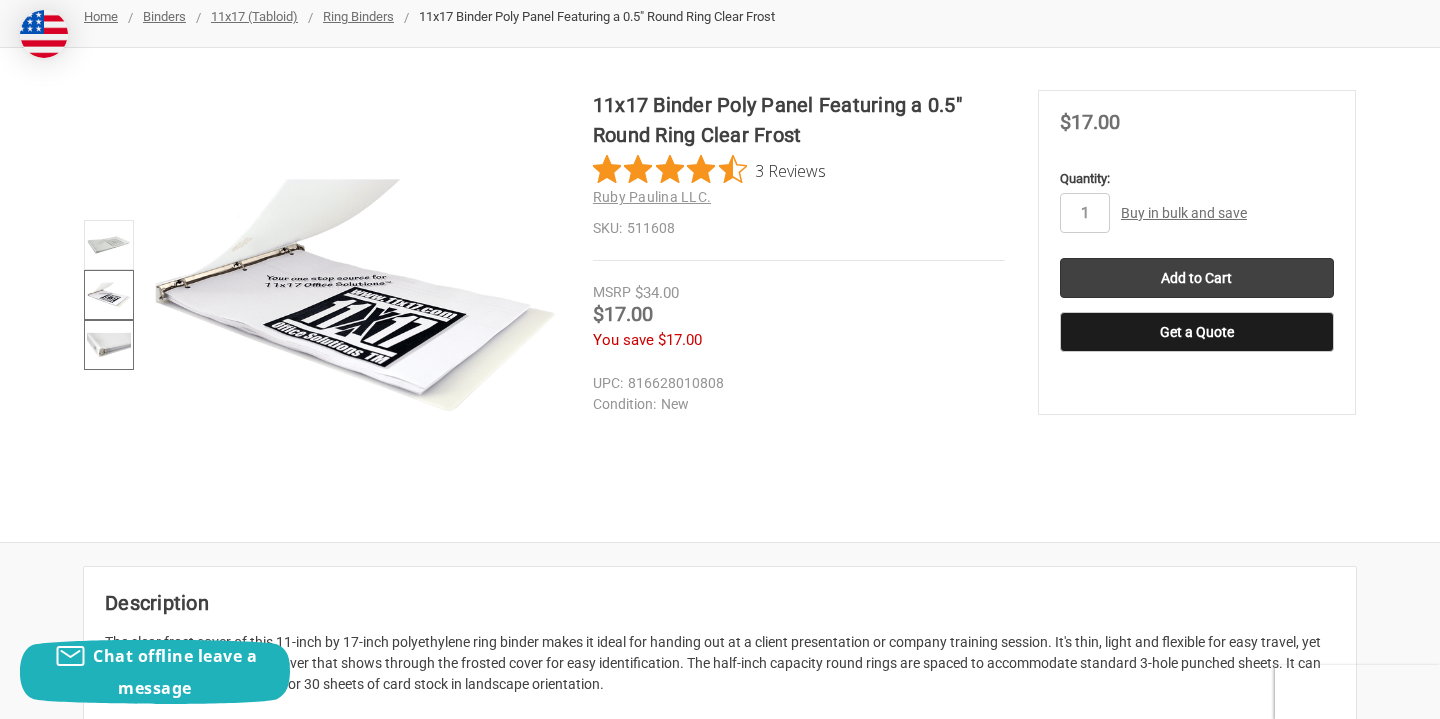 click at bounding box center [109, 345] 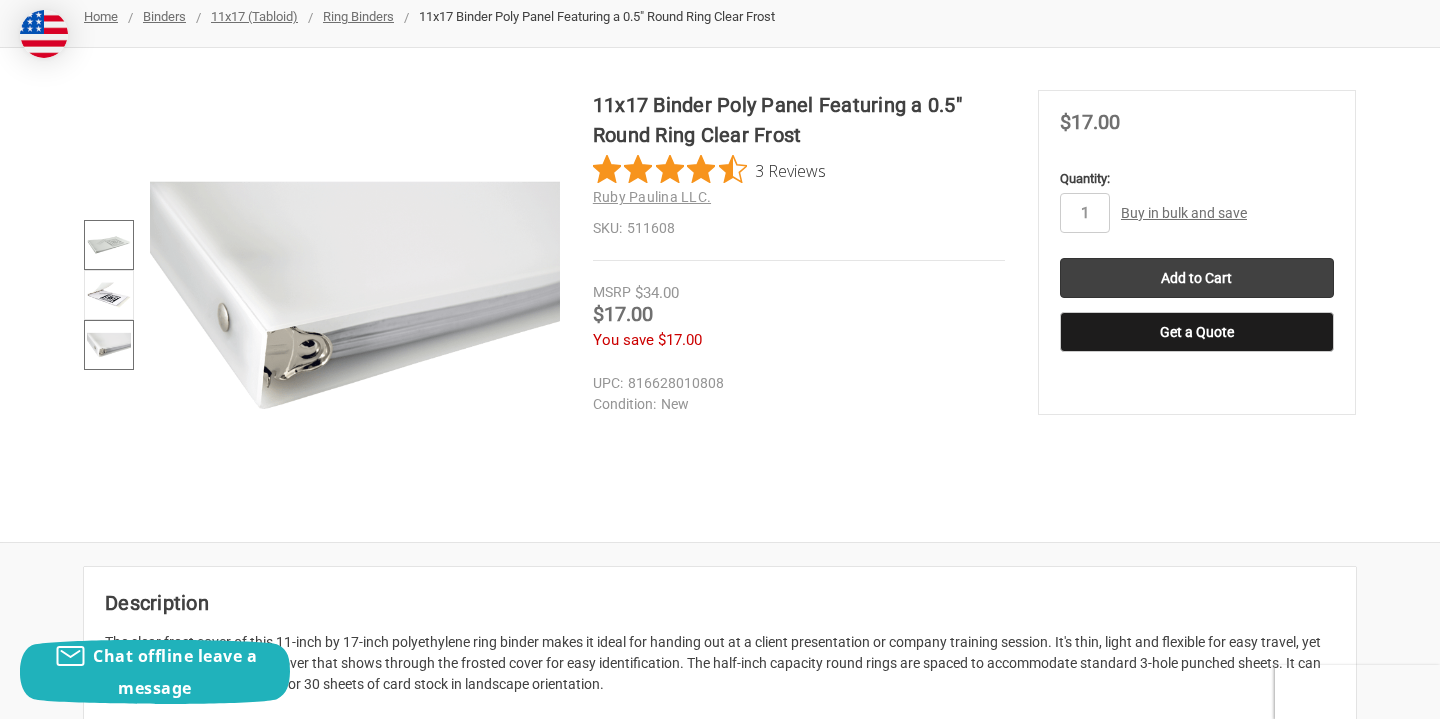 click at bounding box center [109, 245] 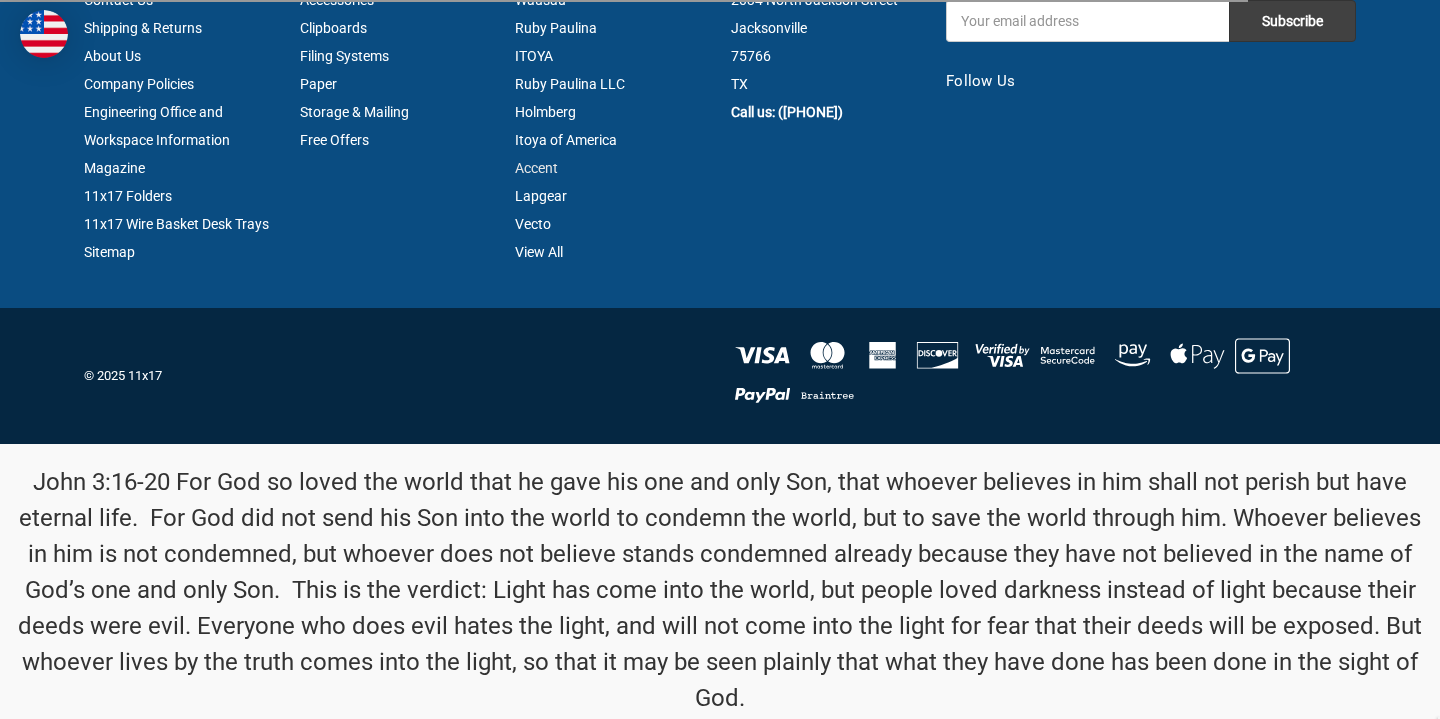 type on "binders" 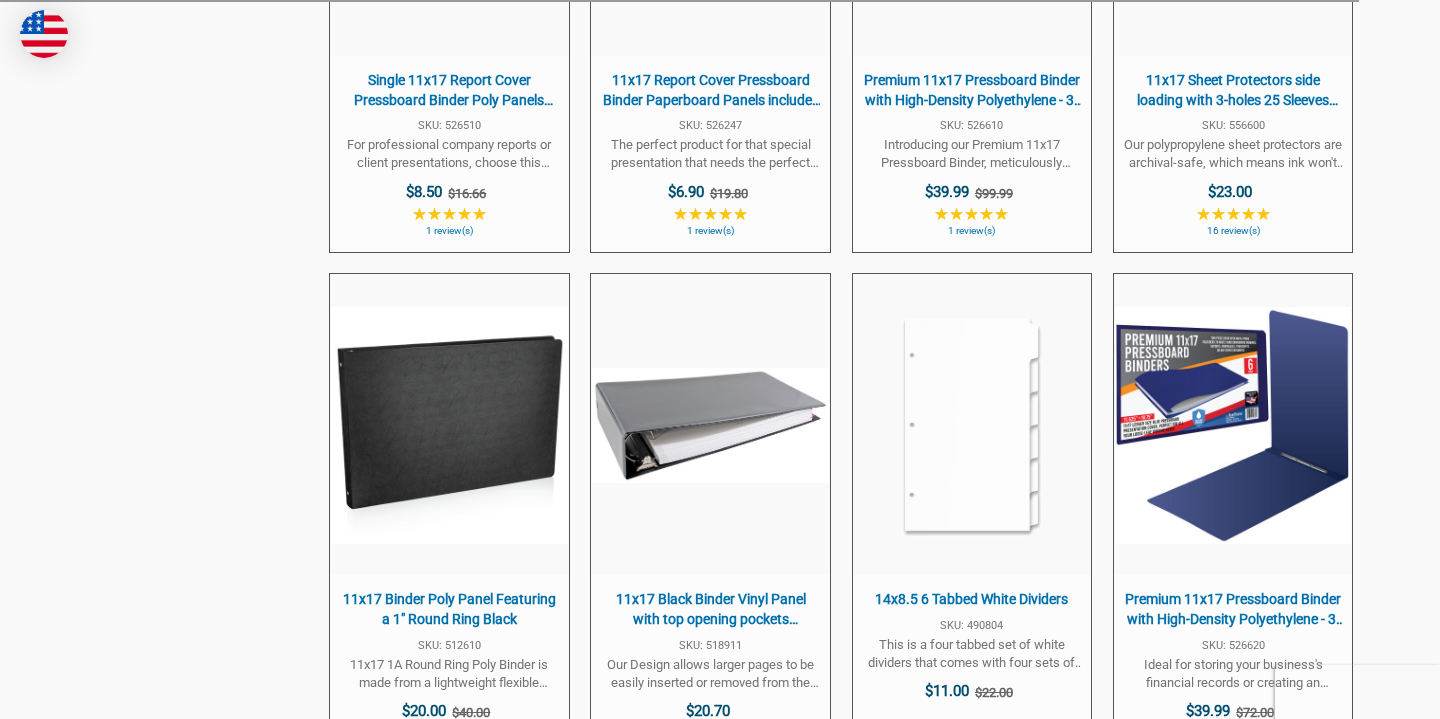 scroll, scrollTop: 1320, scrollLeft: 0, axis: vertical 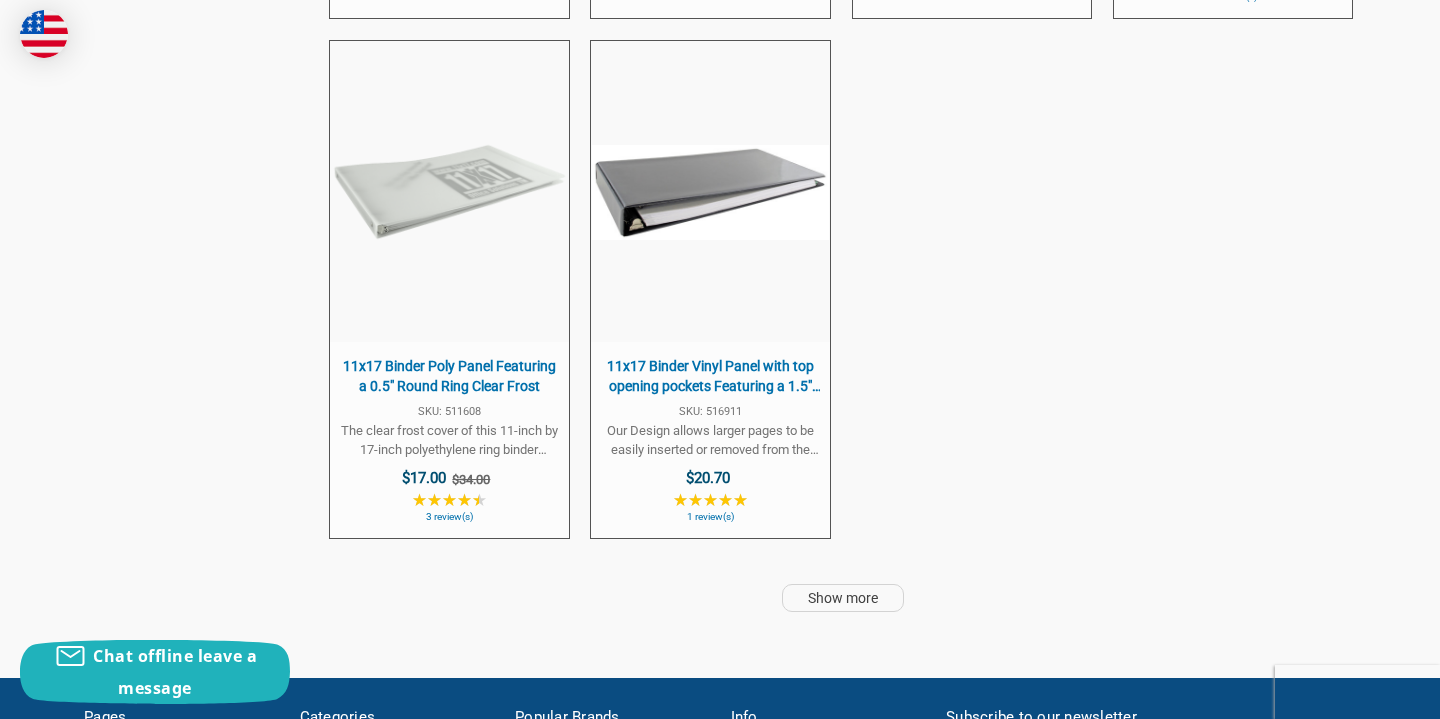 click on "Show more" at bounding box center (843, 598) 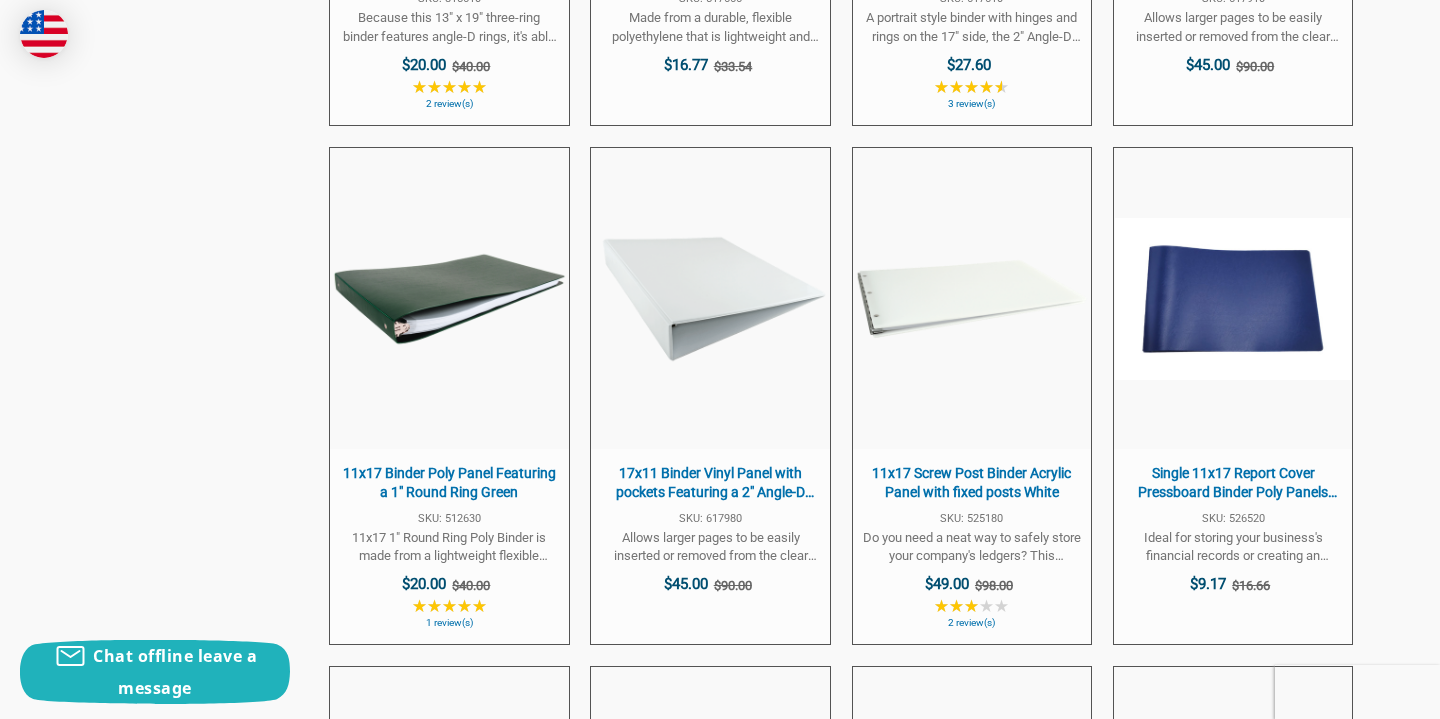 scroll, scrollTop: 9240, scrollLeft: 0, axis: vertical 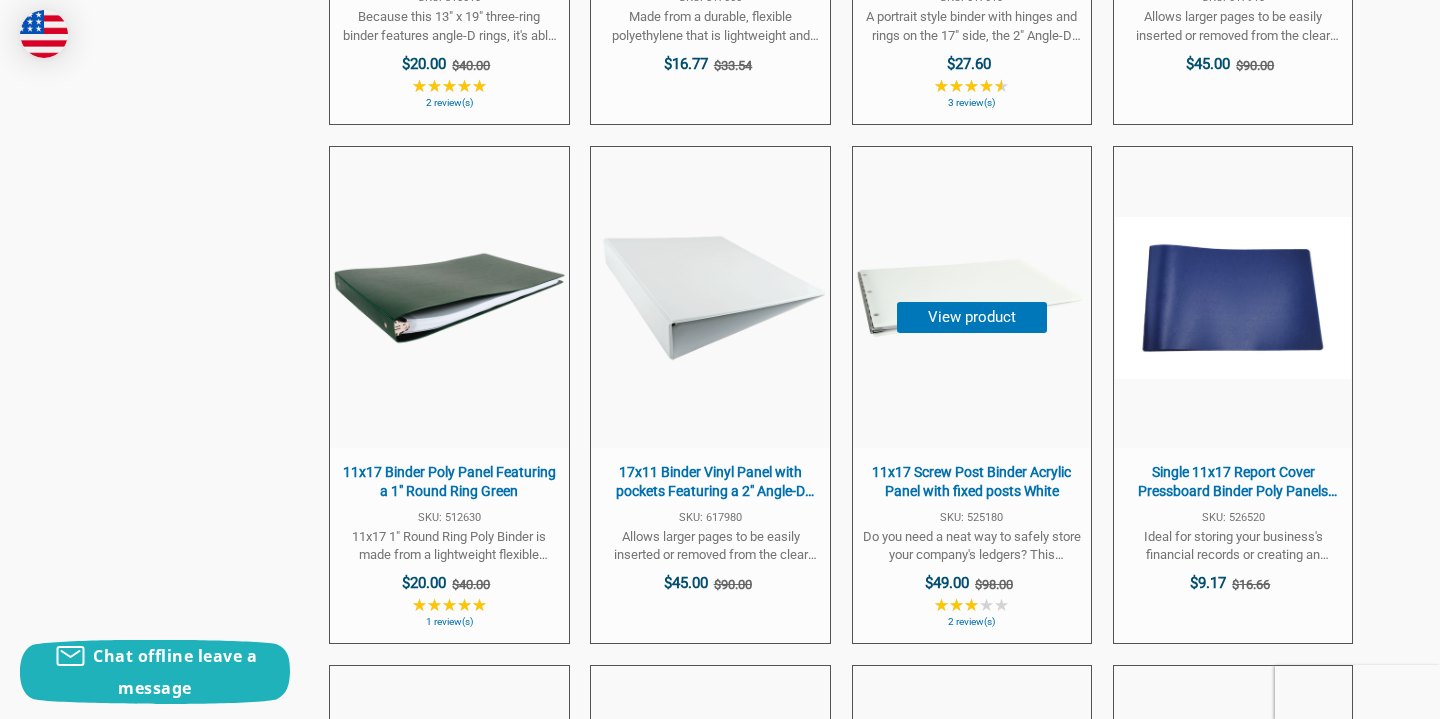 click at bounding box center (972, 298) 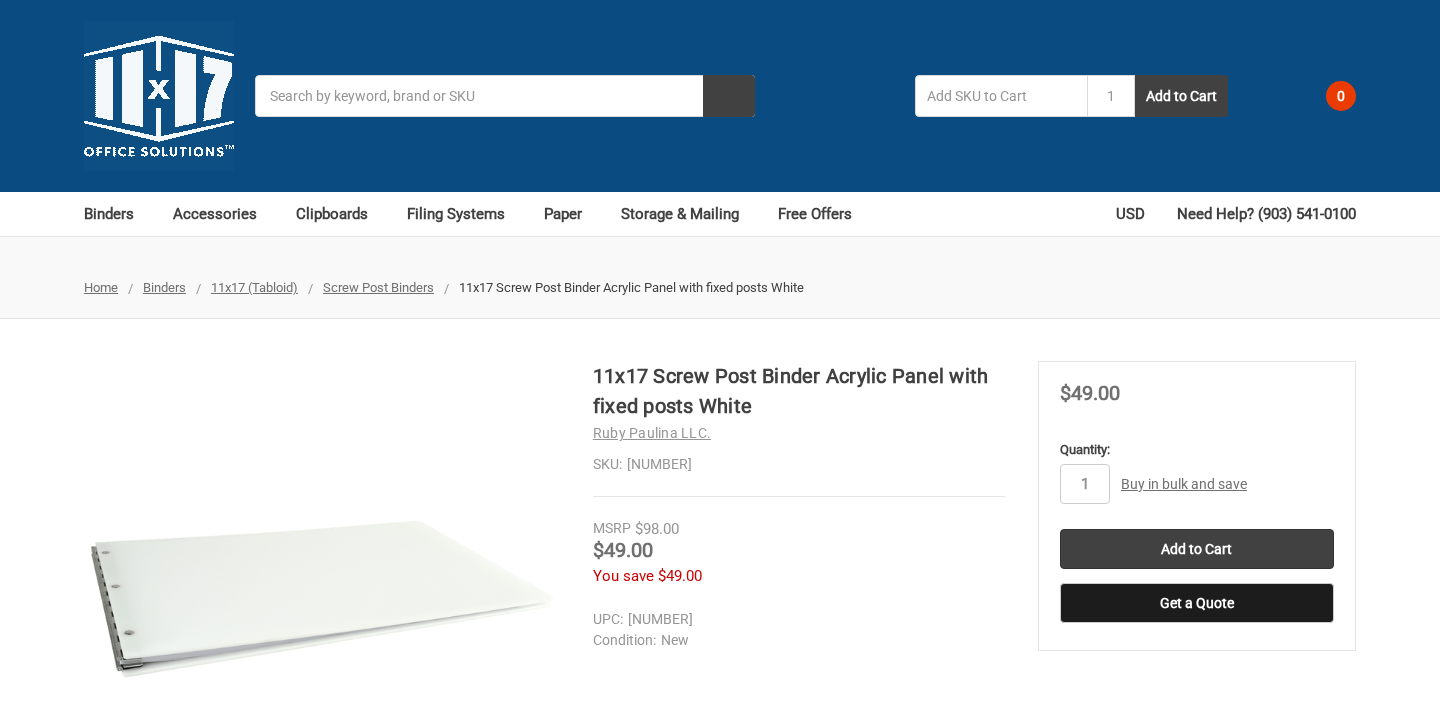scroll, scrollTop: 0, scrollLeft: 0, axis: both 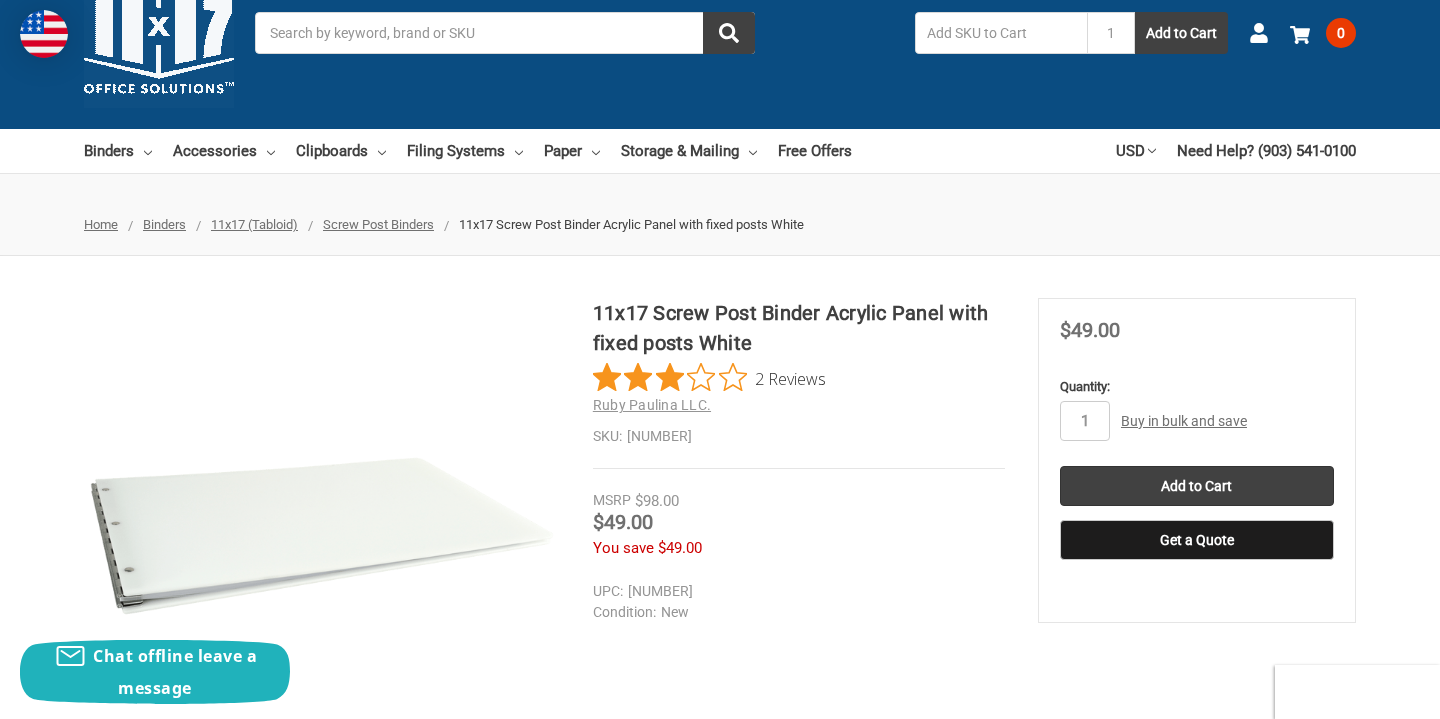 click on "2 Reviews" at bounding box center (790, 378) 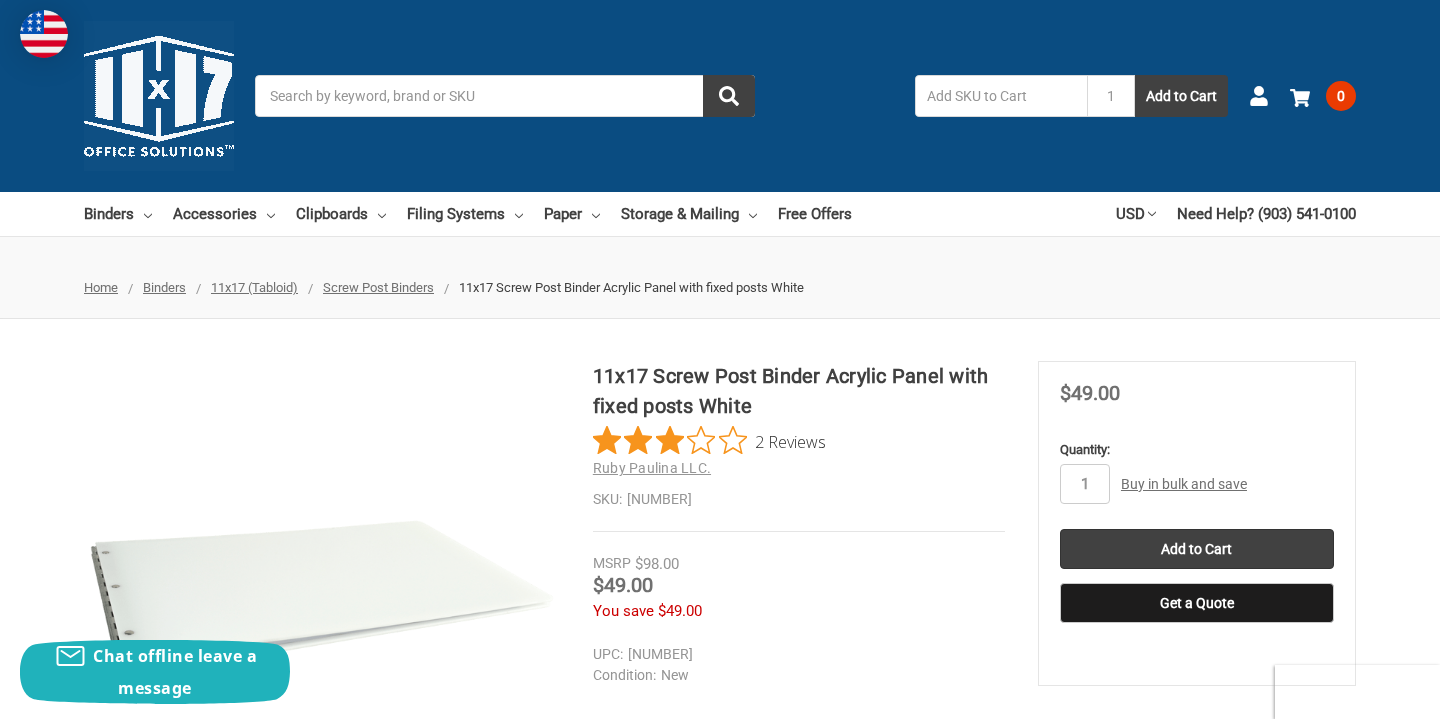 scroll, scrollTop: 0, scrollLeft: 0, axis: both 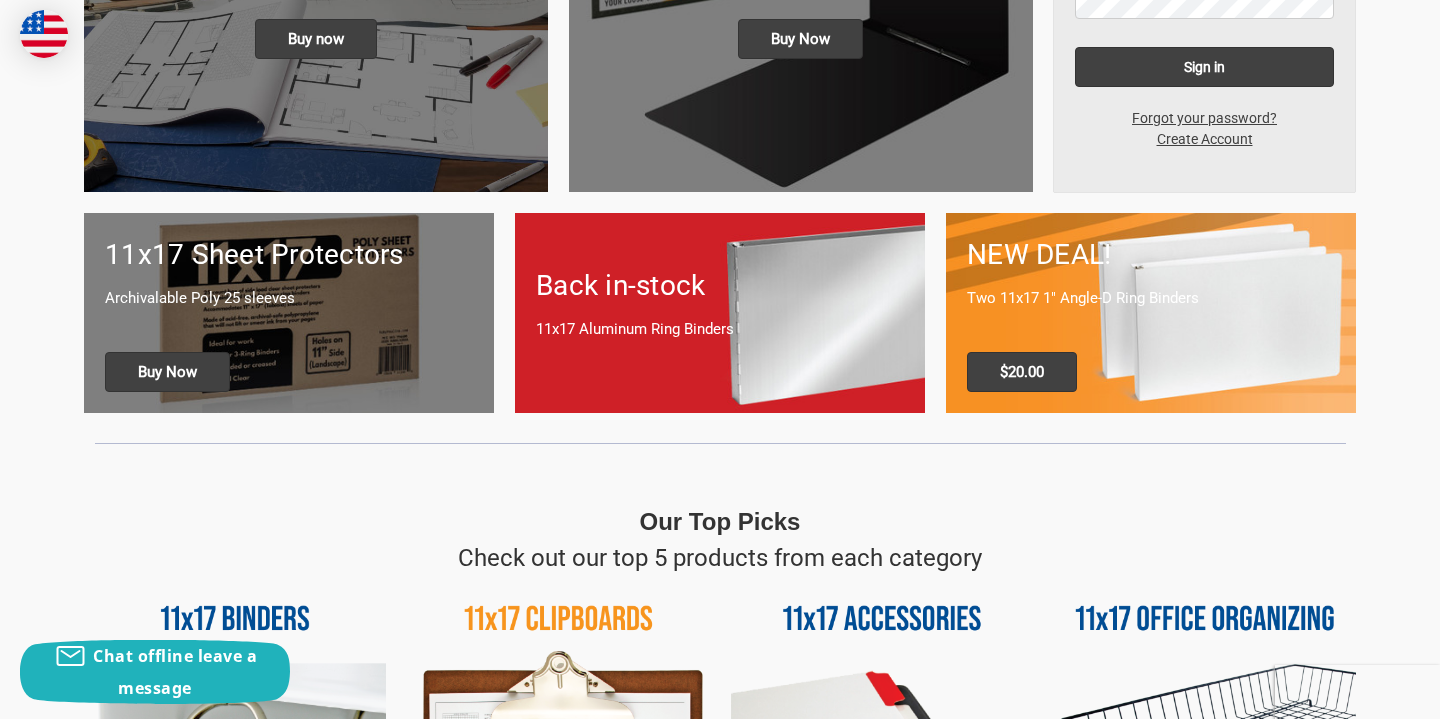 click on "NEW DEAL!
Two 11x17 1" Angle-D Ring Binders
$20.00" at bounding box center [1151, 312] 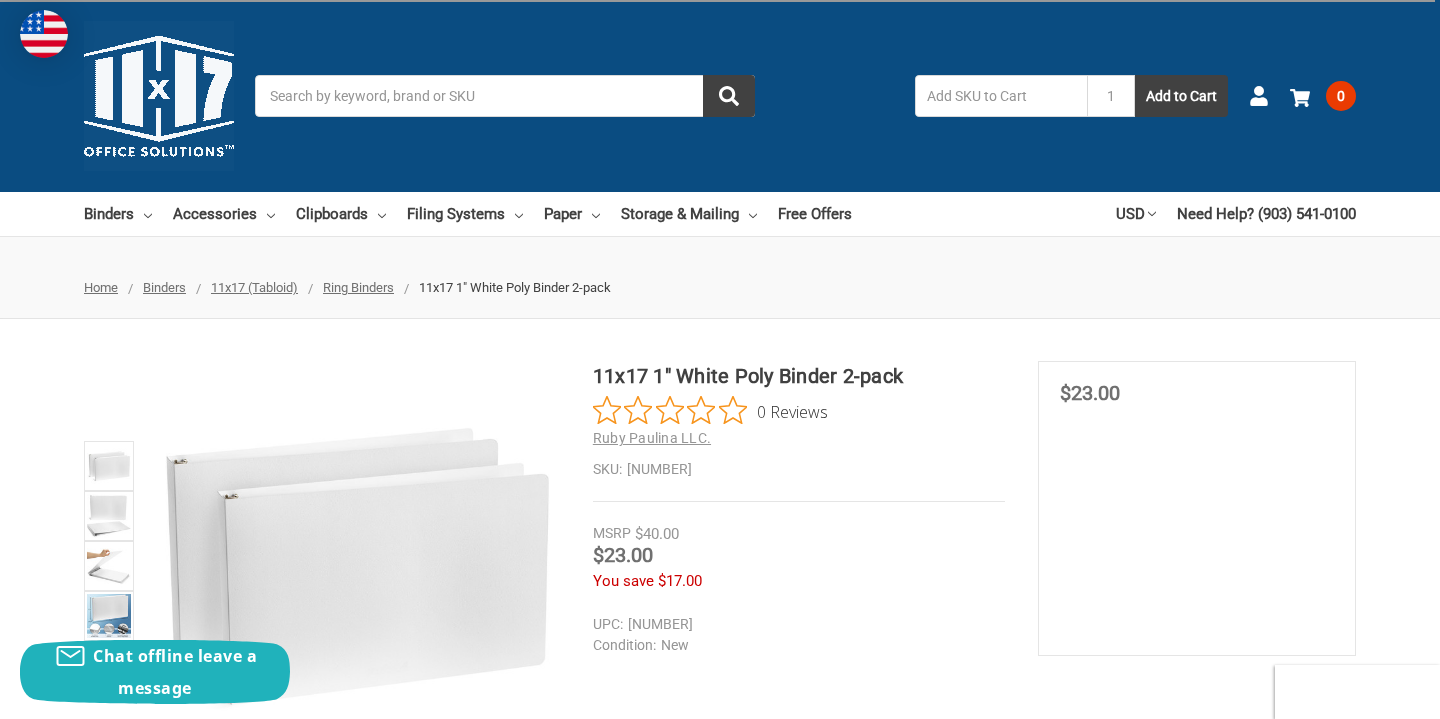 scroll, scrollTop: 423, scrollLeft: 0, axis: vertical 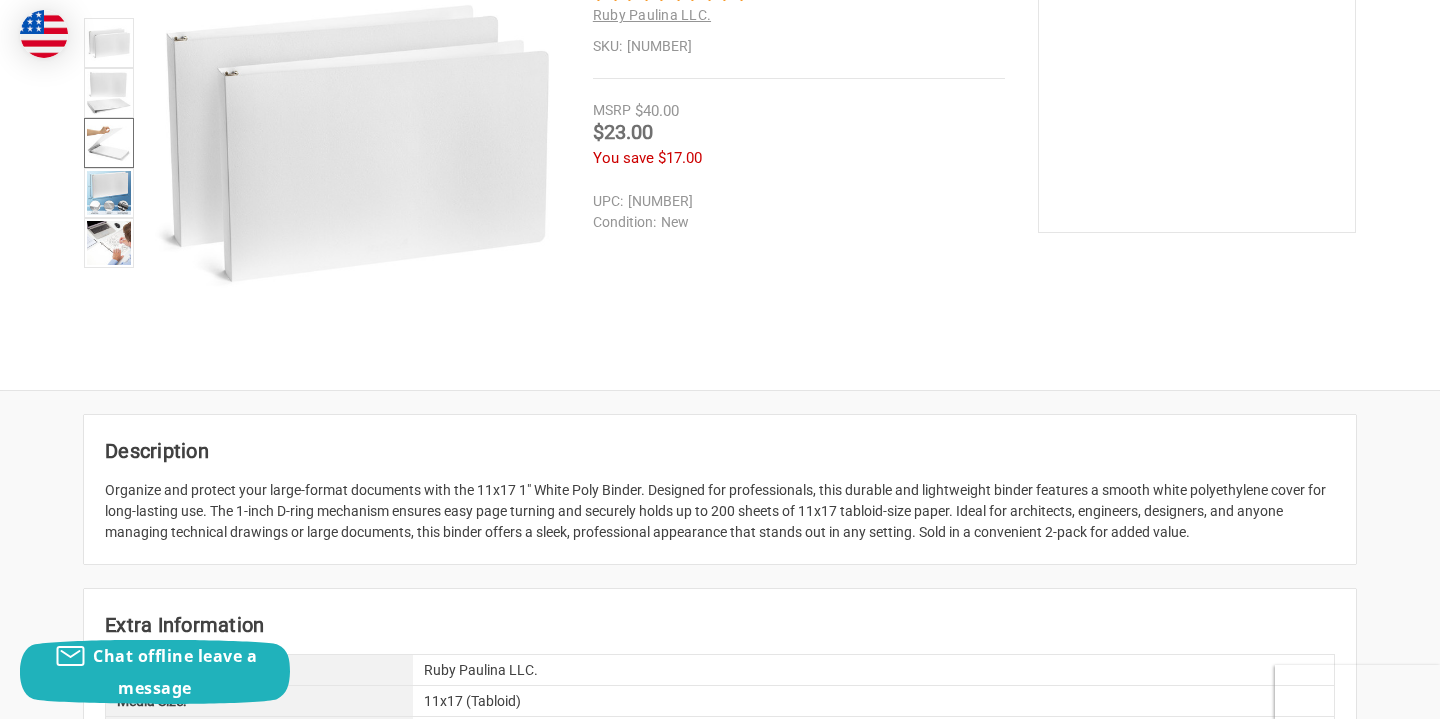 click at bounding box center [109, 143] 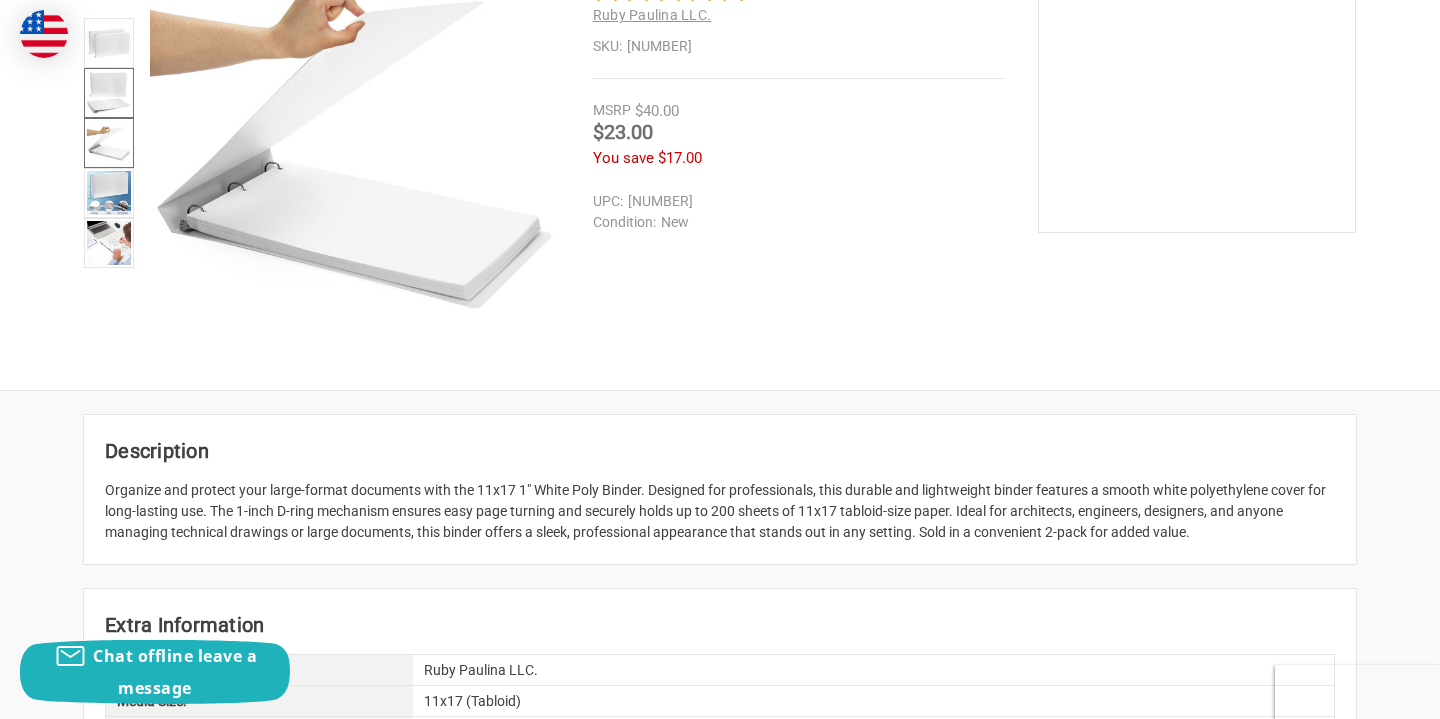 click at bounding box center (109, 93) 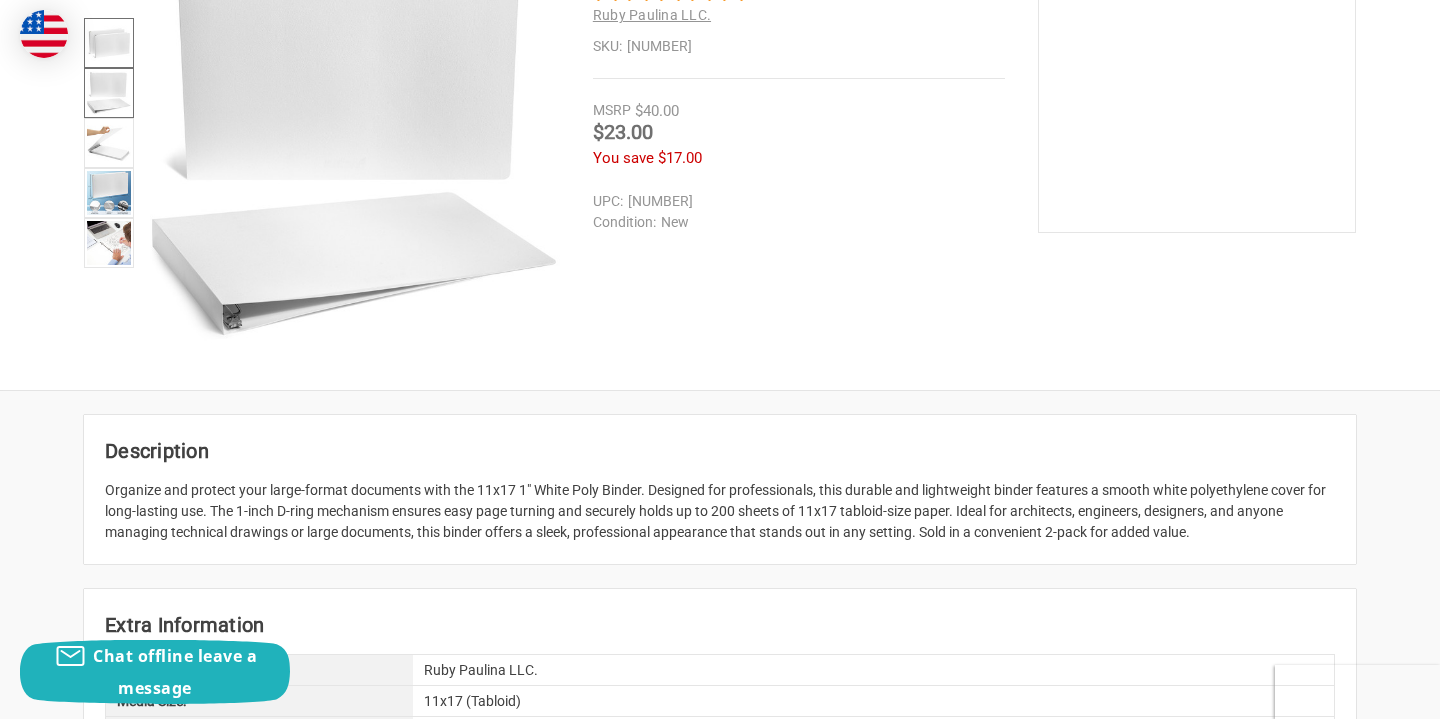 click at bounding box center (109, 43) 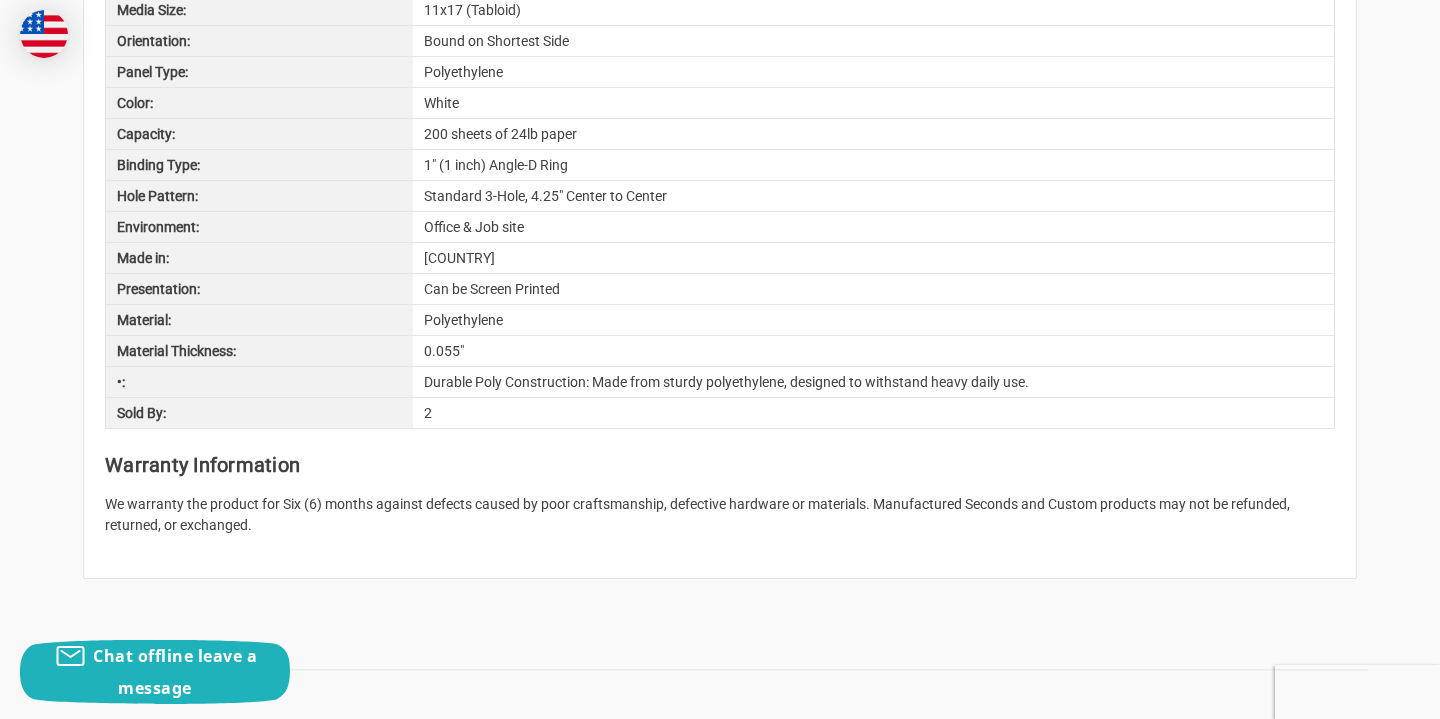 scroll, scrollTop: 704, scrollLeft: 0, axis: vertical 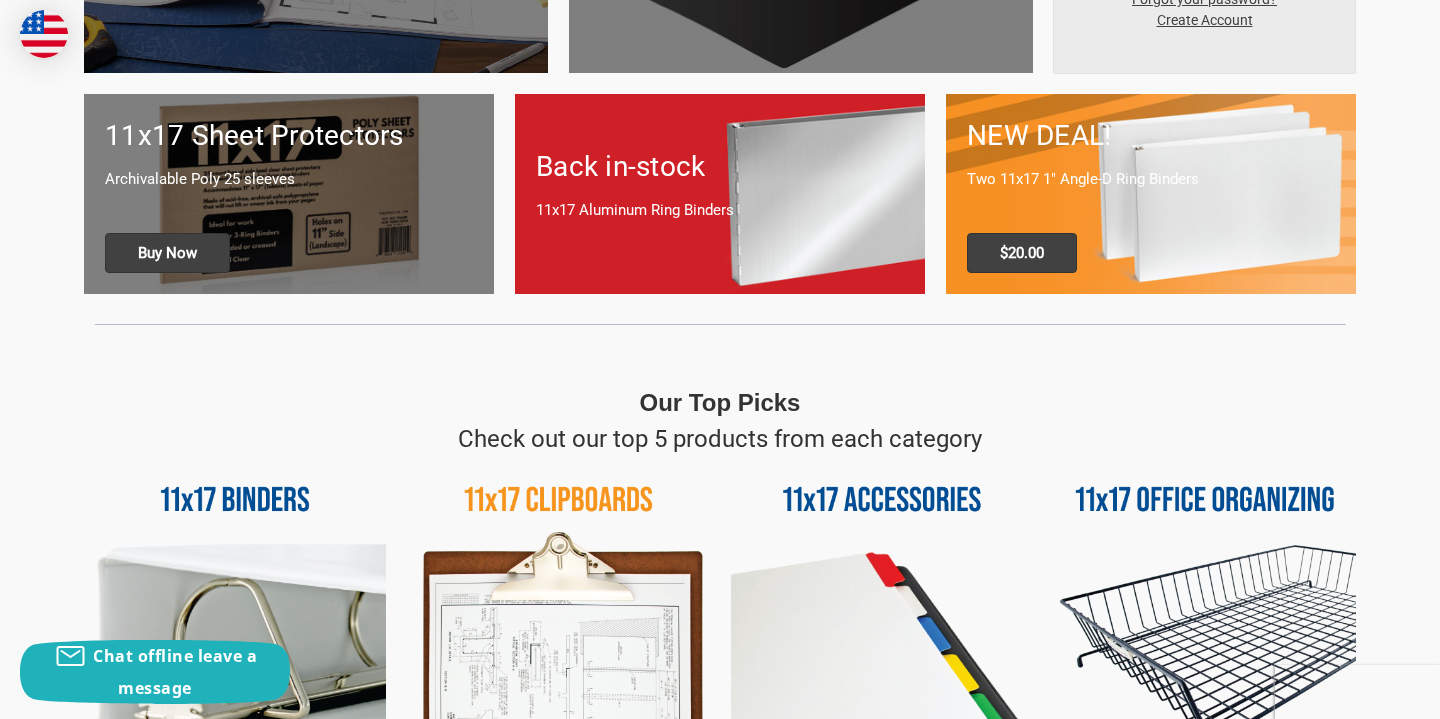 click on "11x17 Aluminum Ring Binders" at bounding box center (720, 210) 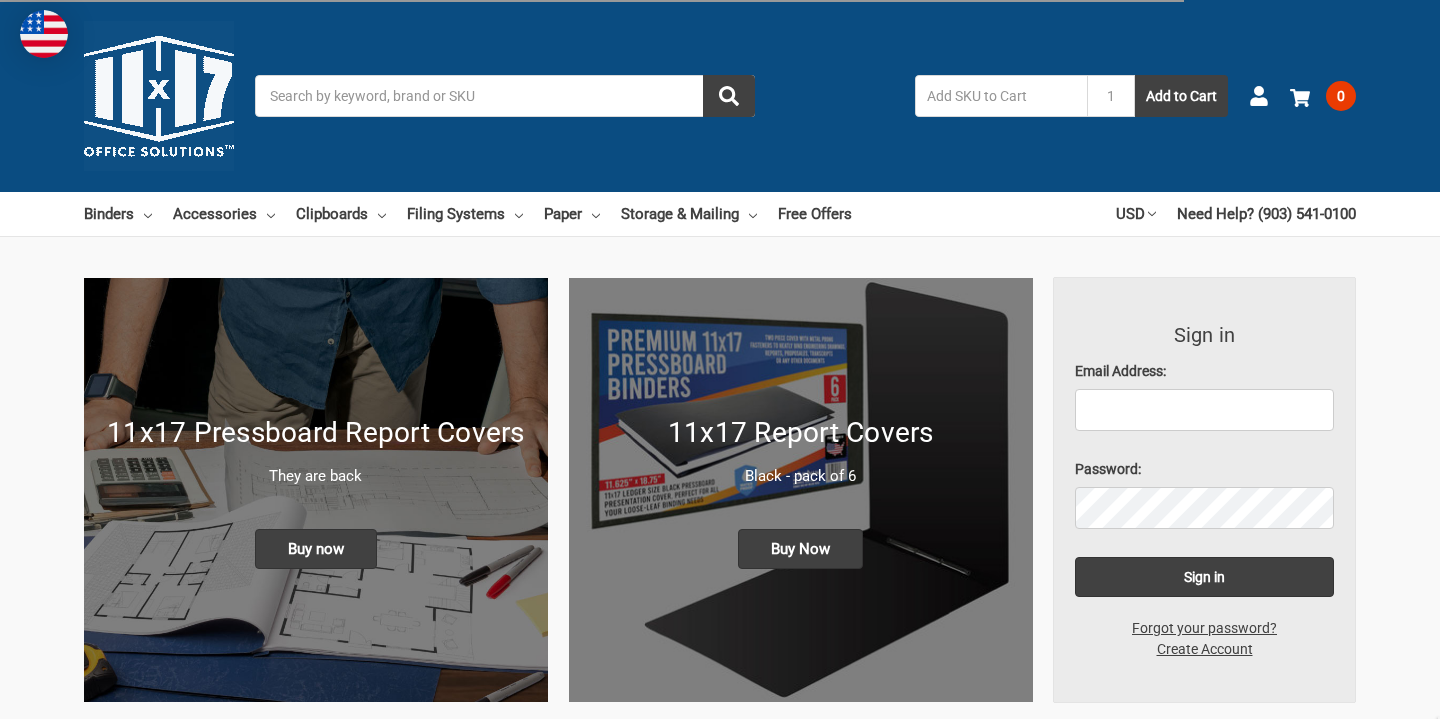 scroll, scrollTop: 667, scrollLeft: 0, axis: vertical 